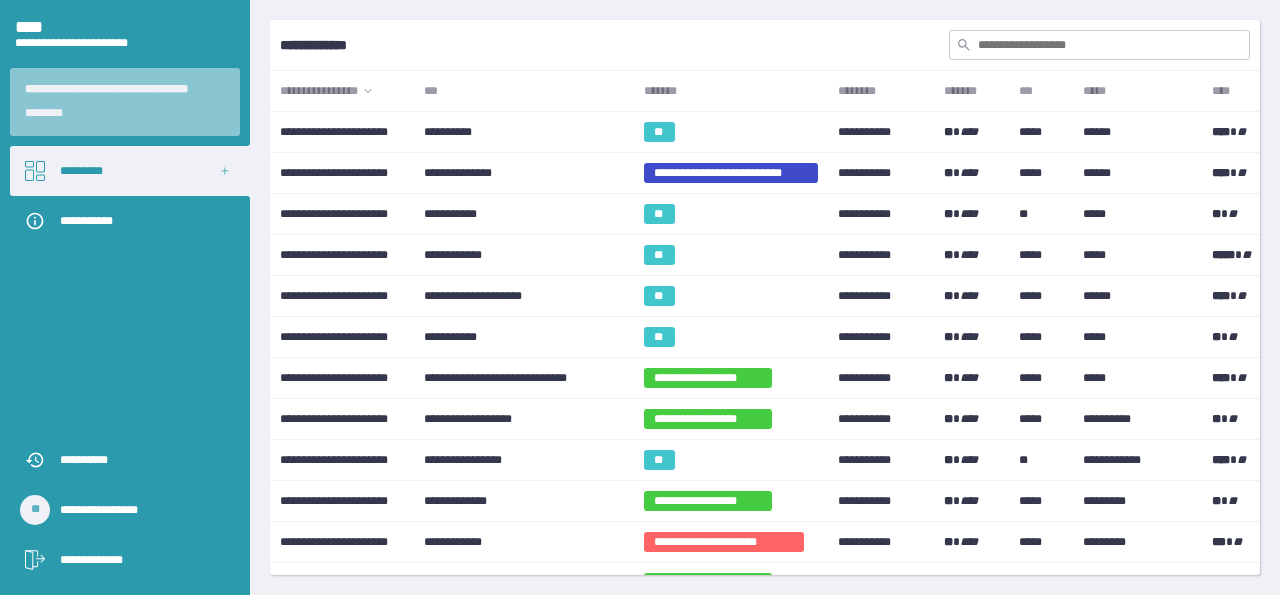 scroll, scrollTop: 0, scrollLeft: 0, axis: both 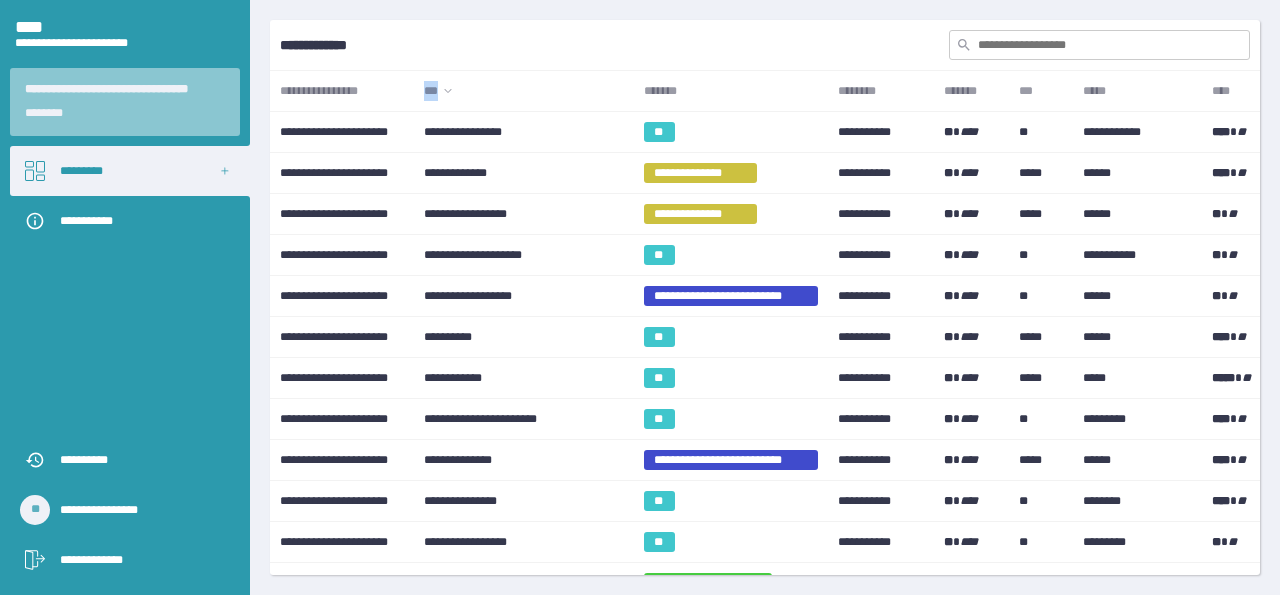 click on "***" at bounding box center (523, 91) 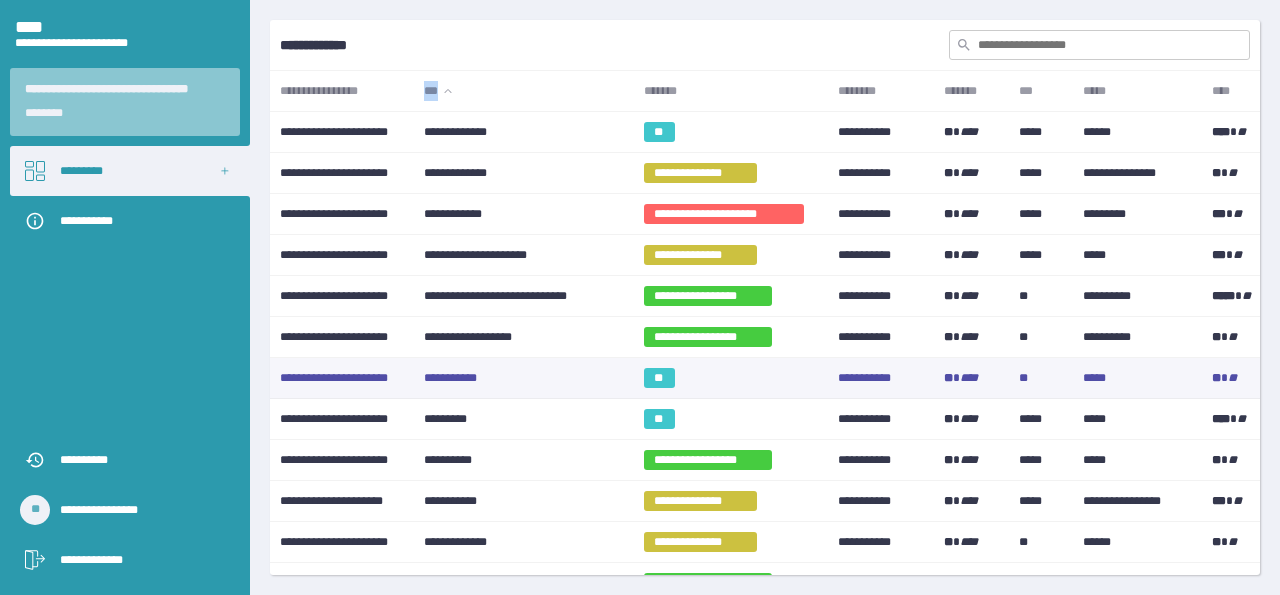 scroll, scrollTop: 300, scrollLeft: 0, axis: vertical 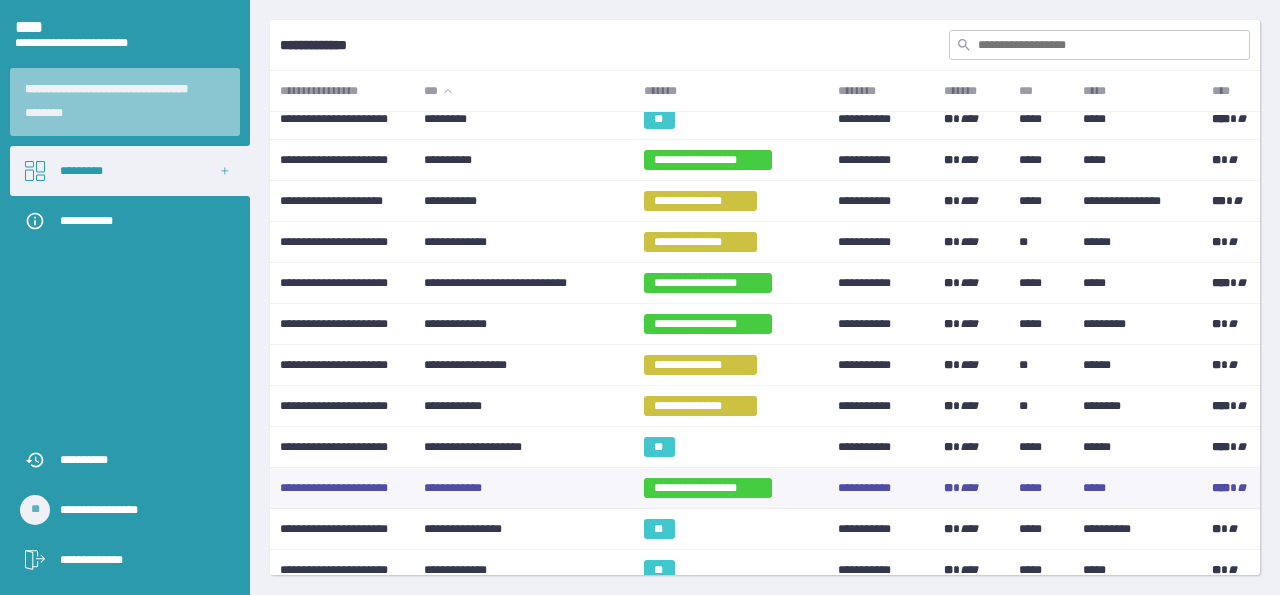 click on "**********" at bounding box center (523, 488) 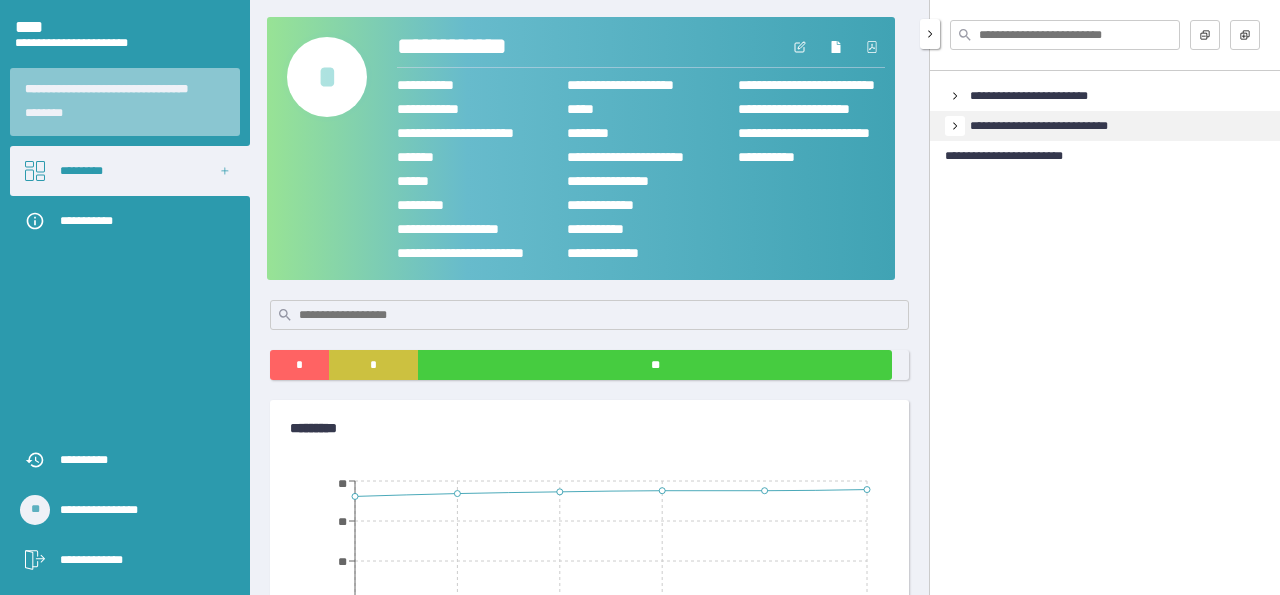 click 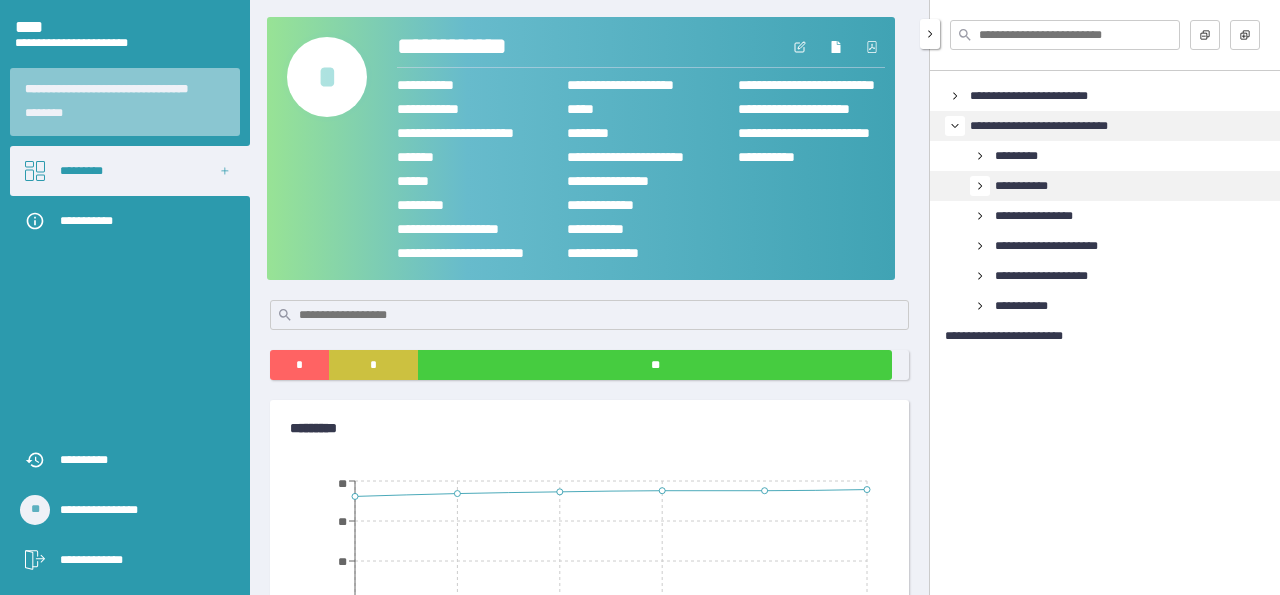 click 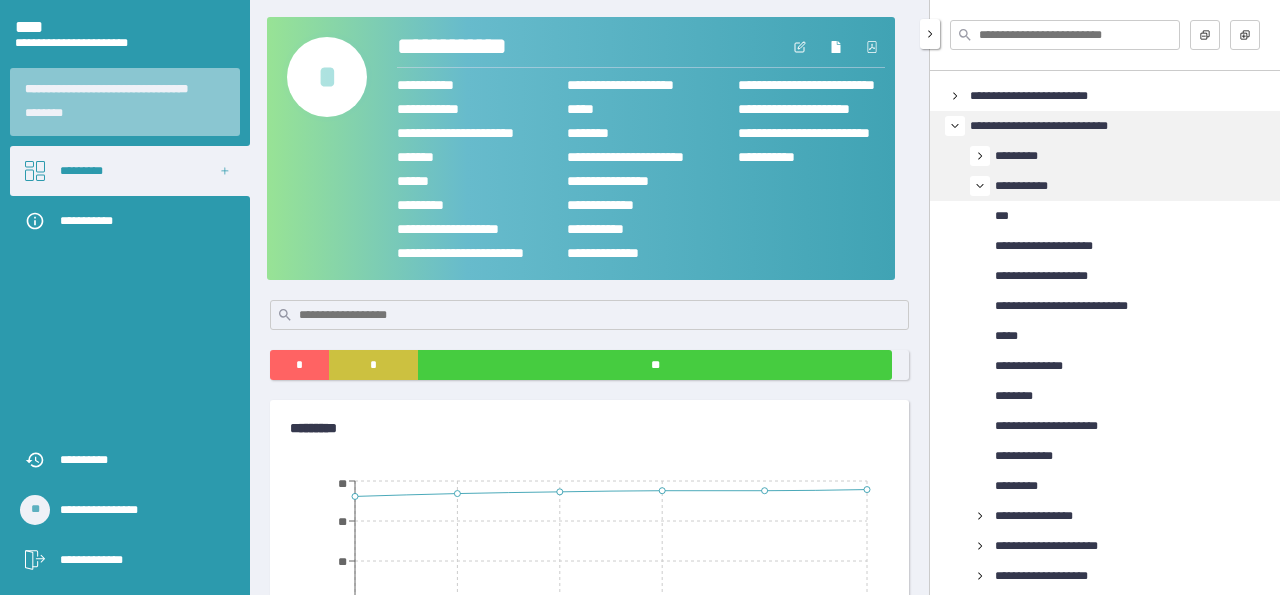 click 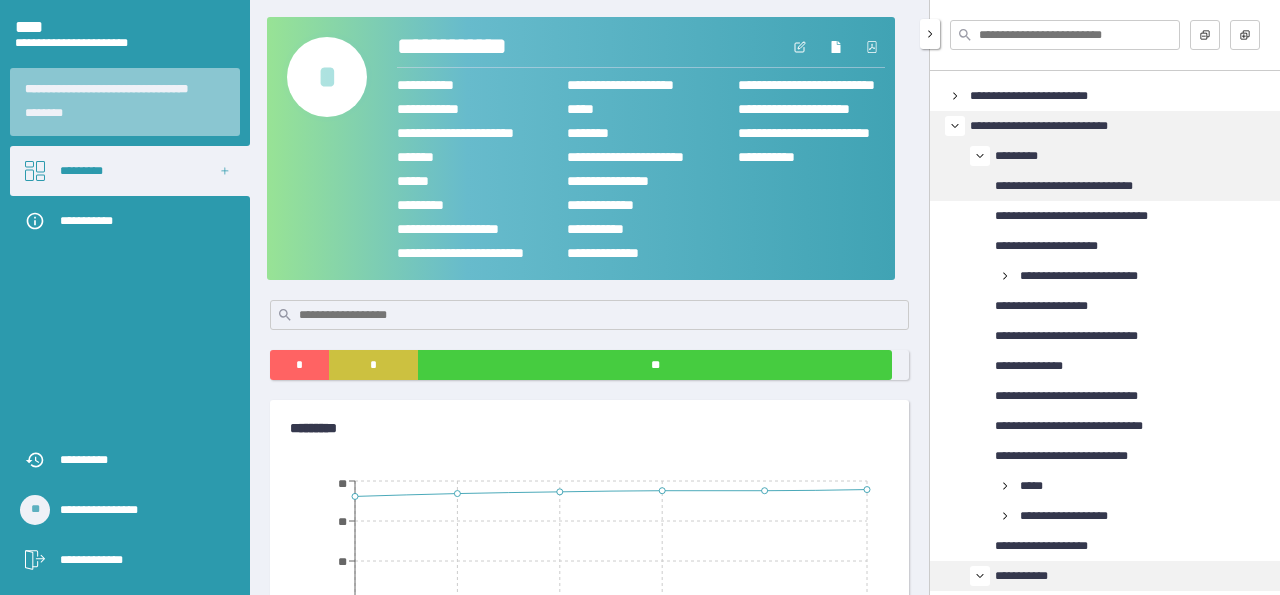 click on "**********" at bounding box center [1084, 186] 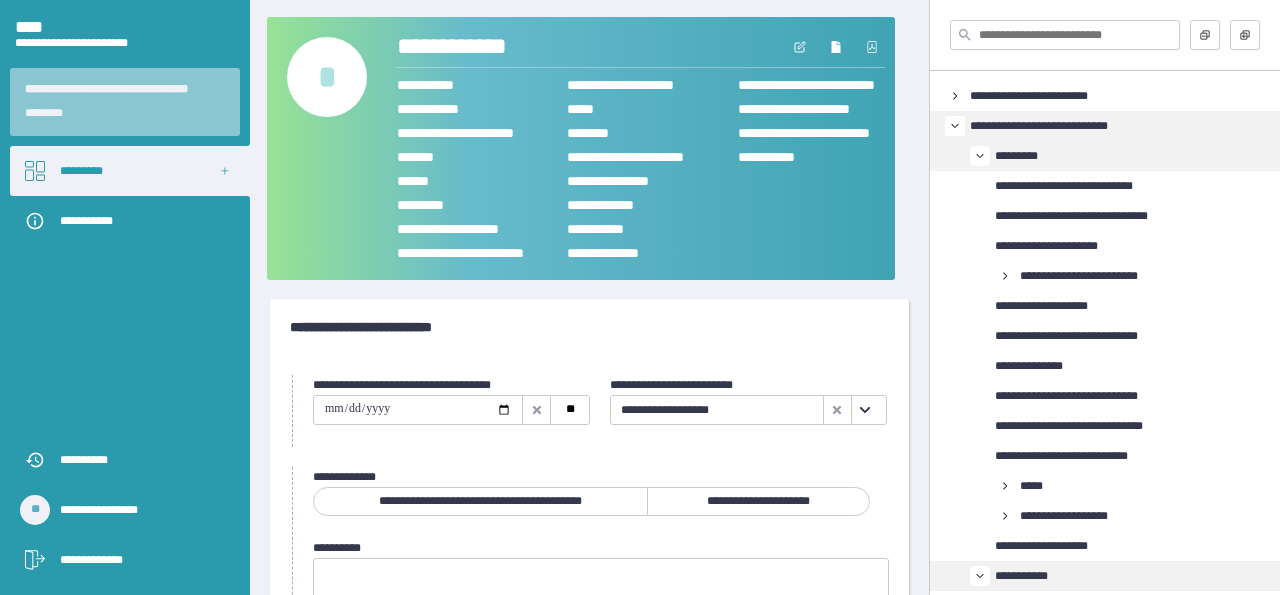 scroll, scrollTop: 0, scrollLeft: 0, axis: both 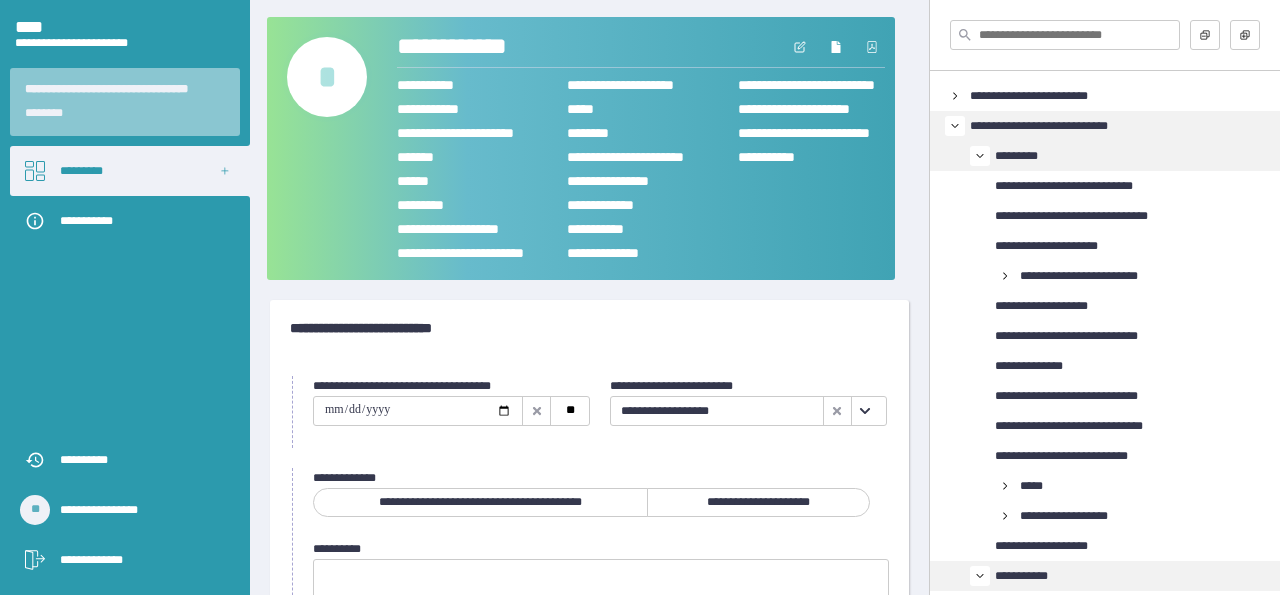 click 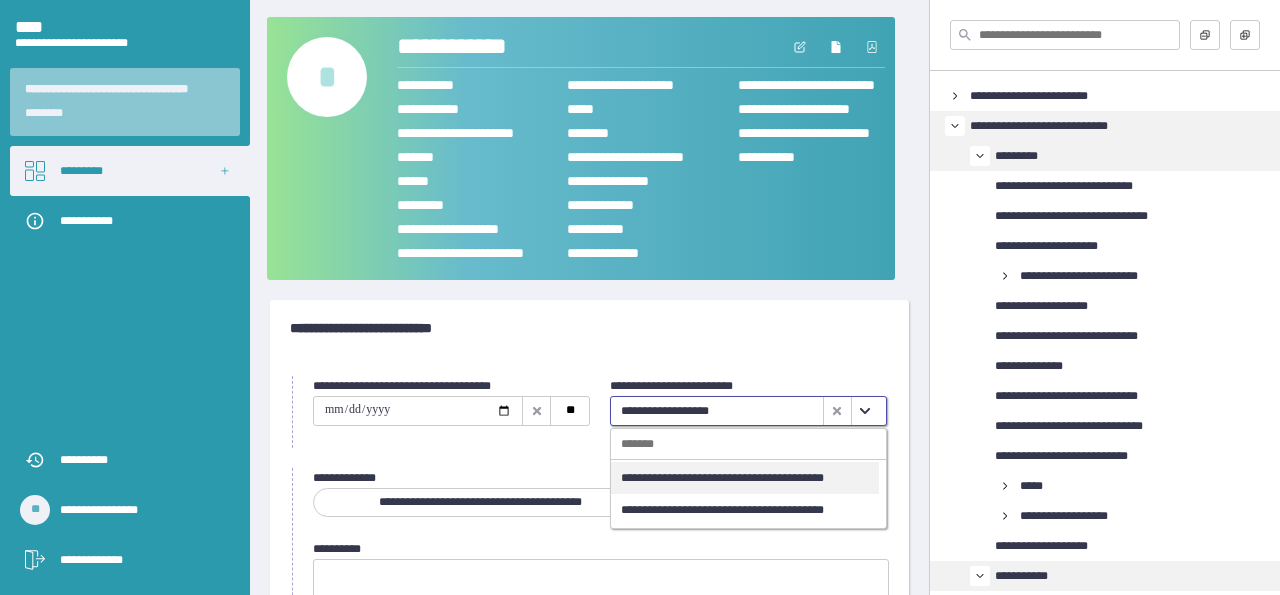 click on "**********" at bounding box center (745, 478) 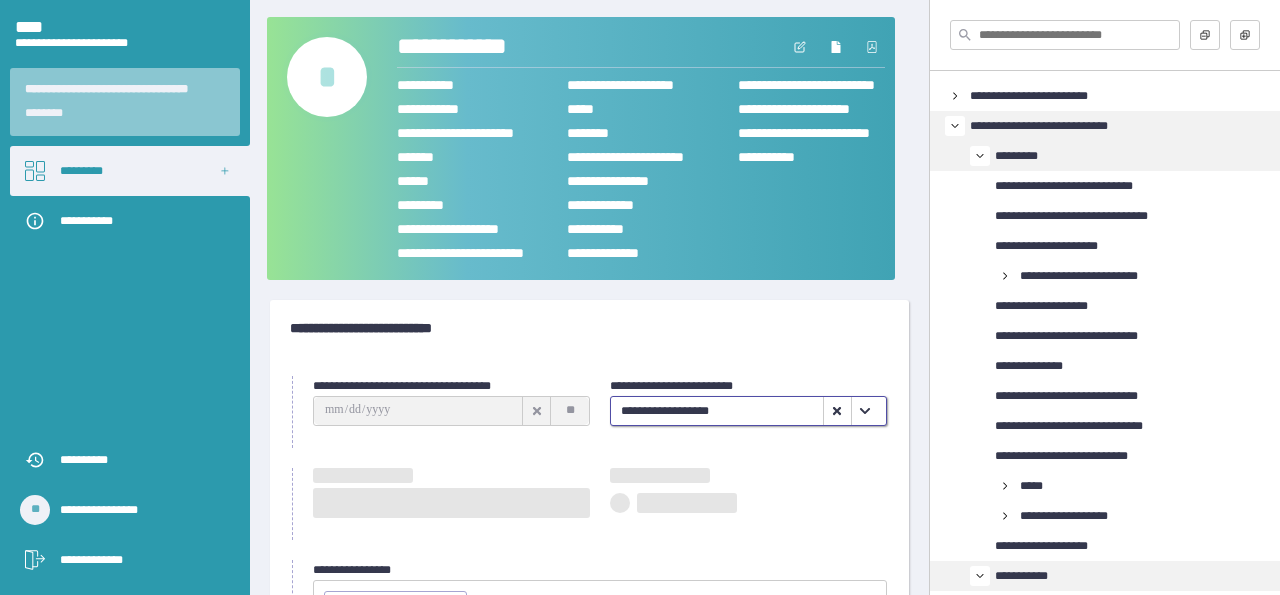 type on "**********" 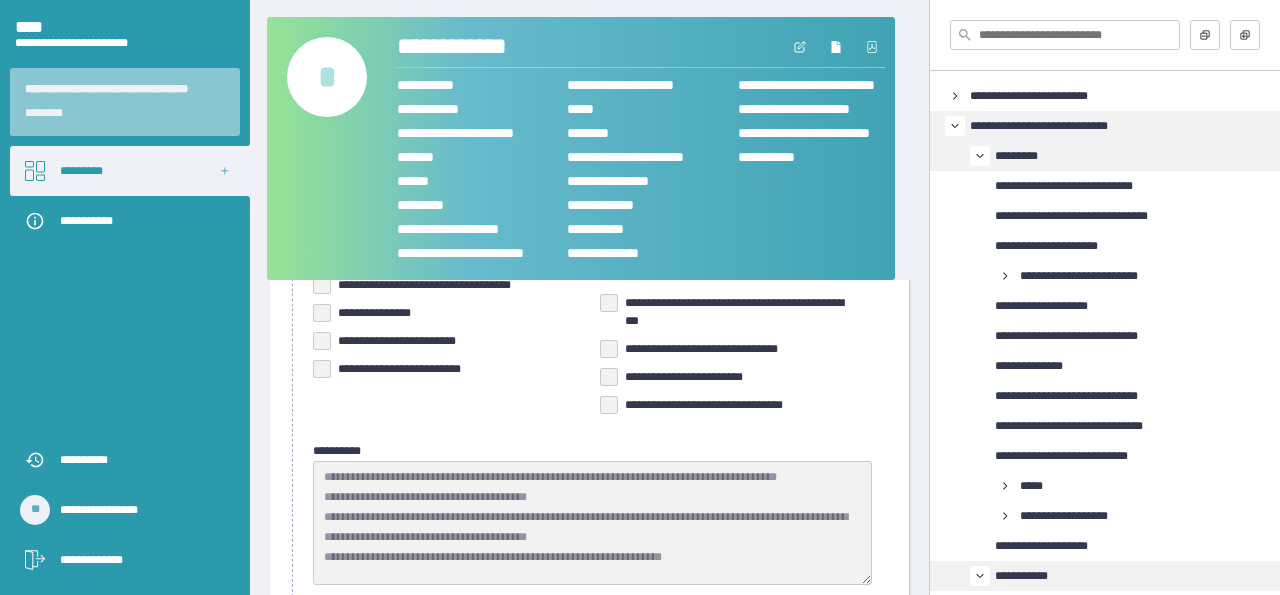 scroll, scrollTop: 500, scrollLeft: 0, axis: vertical 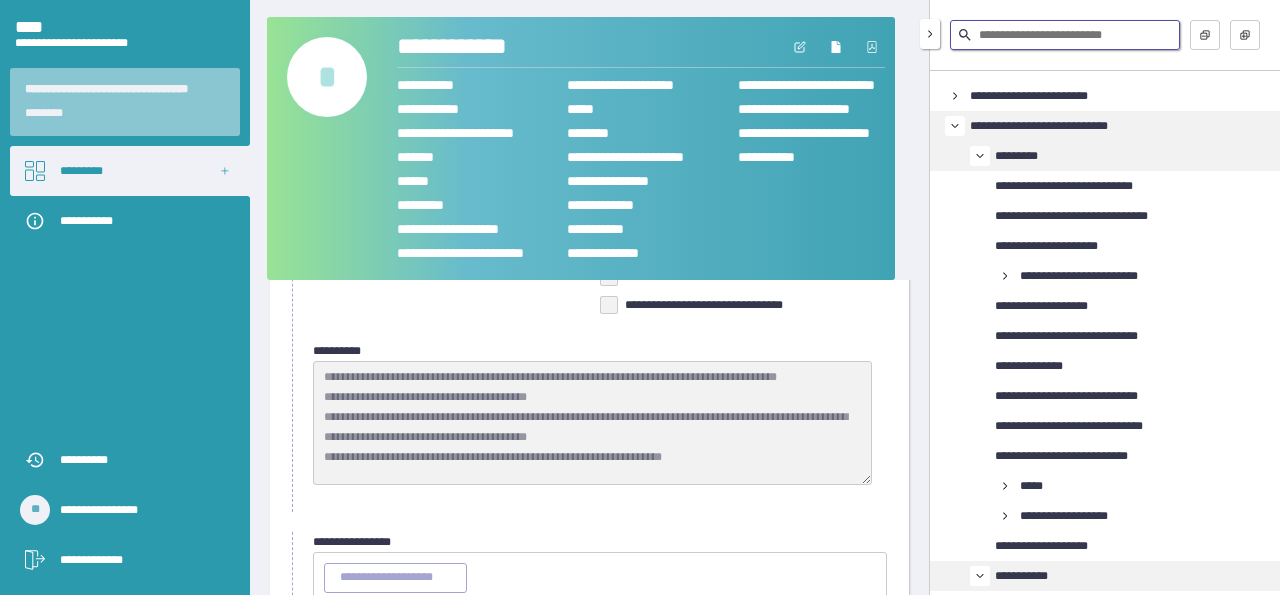 click at bounding box center [1065, 35] 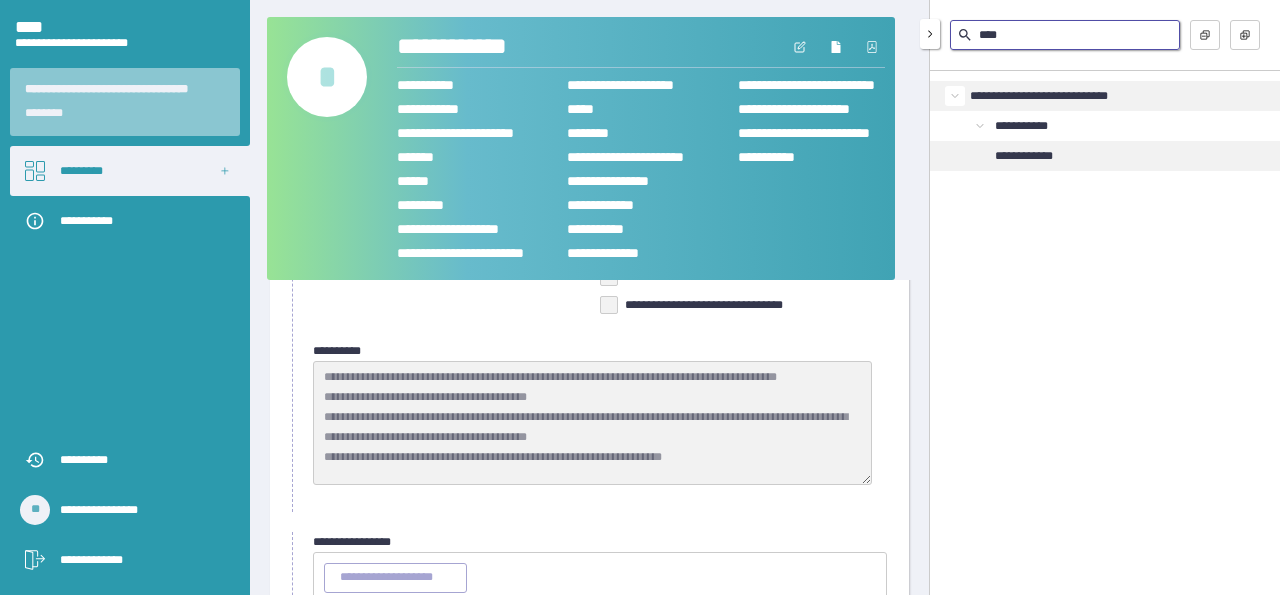 type on "****" 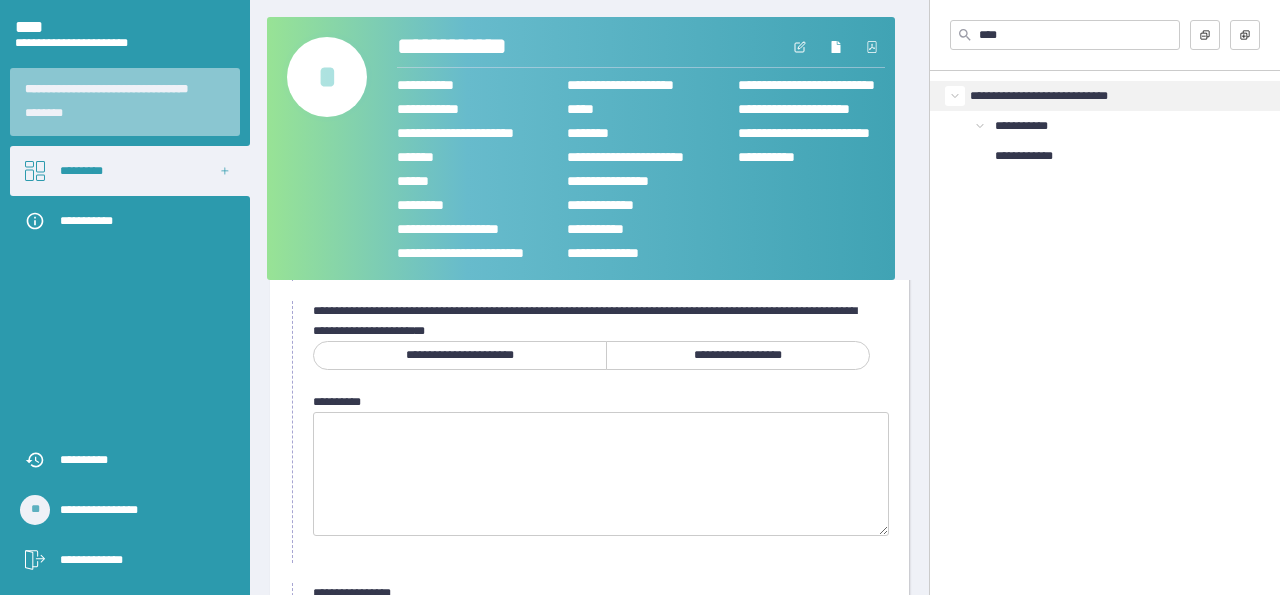 scroll, scrollTop: 0, scrollLeft: 0, axis: both 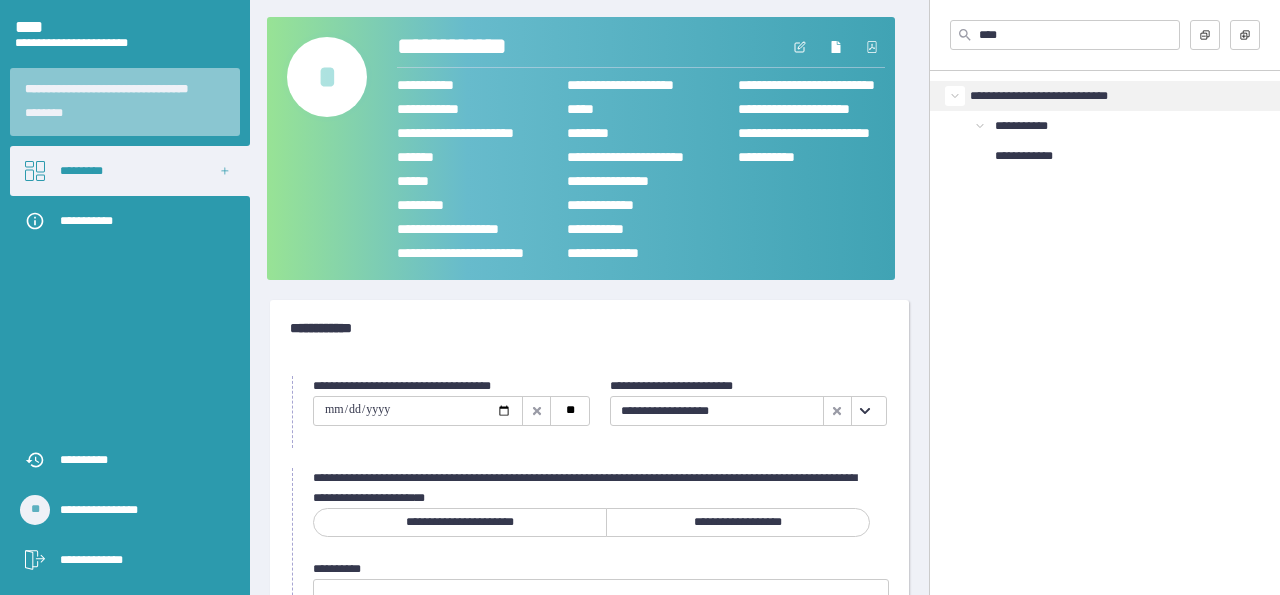 click 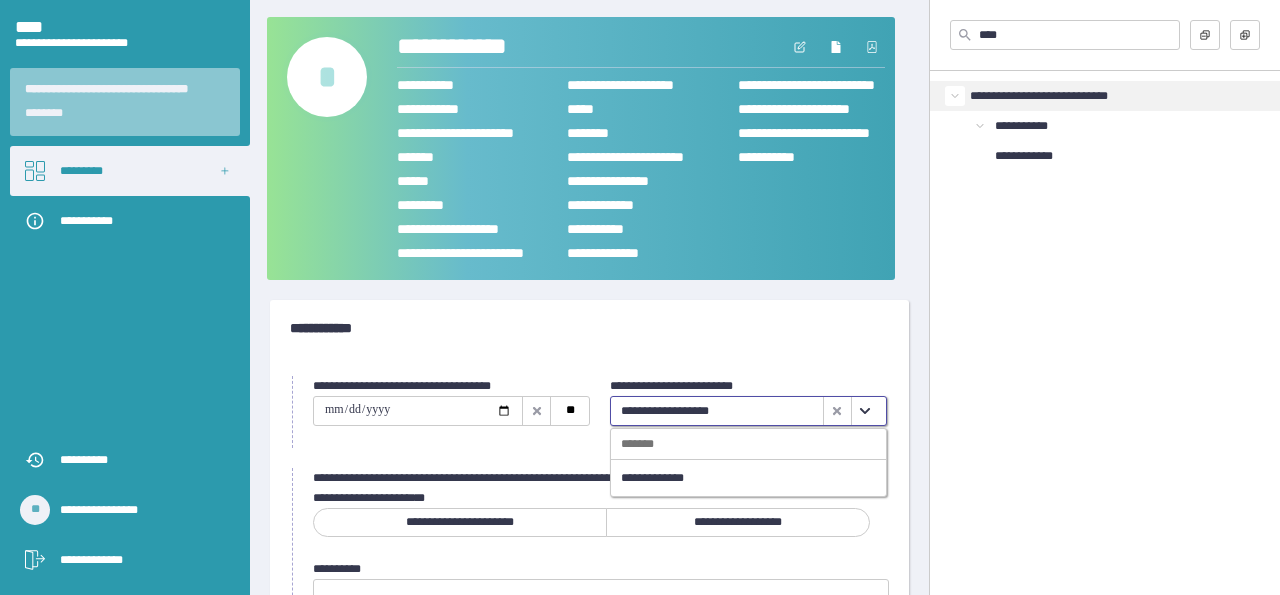 click 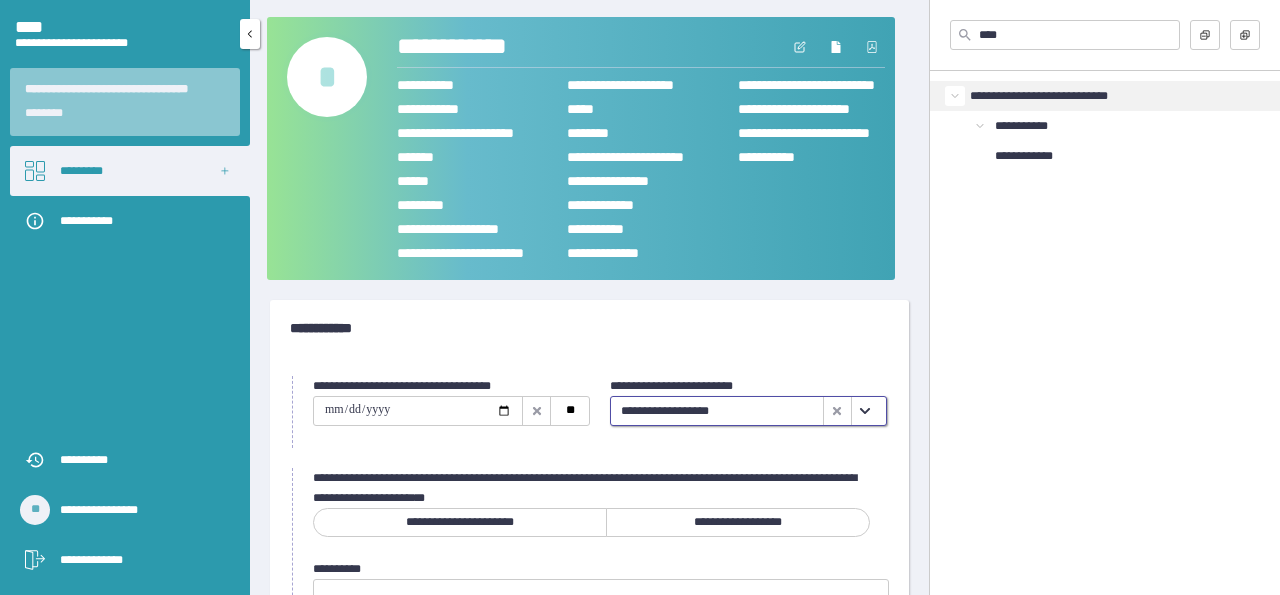 click on "*********" at bounding box center (130, 171) 